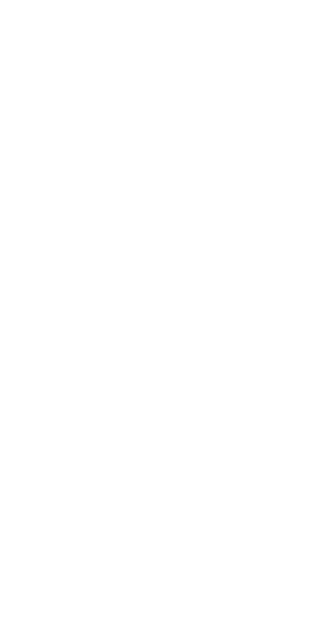 scroll, scrollTop: 0, scrollLeft: 0, axis: both 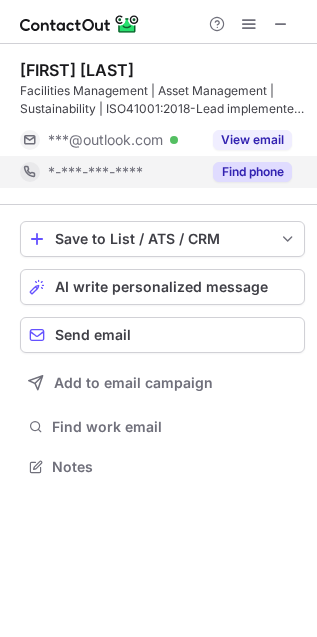 click on "Find phone" at bounding box center [252, 172] 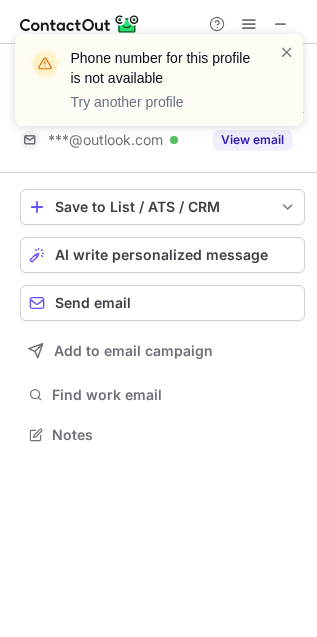 scroll, scrollTop: 421, scrollLeft: 317, axis: both 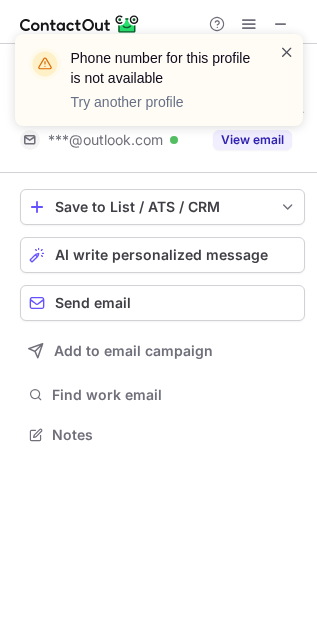 click at bounding box center [287, 52] 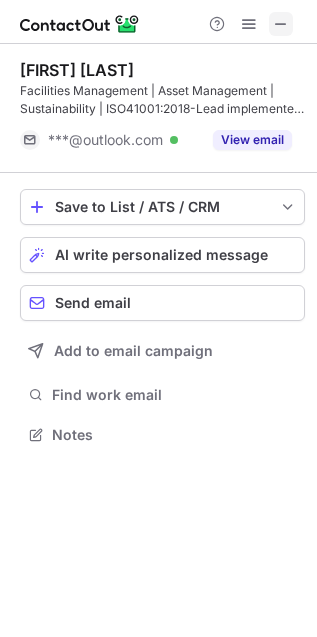 click at bounding box center (281, 24) 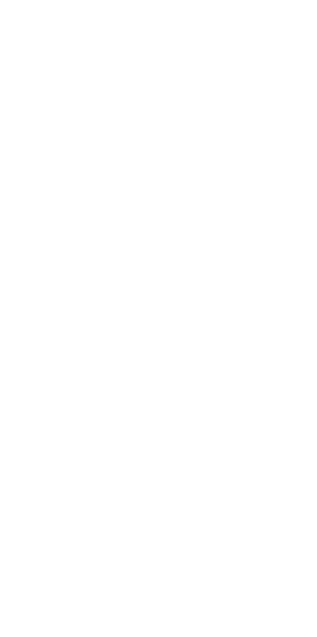 scroll, scrollTop: 0, scrollLeft: 0, axis: both 